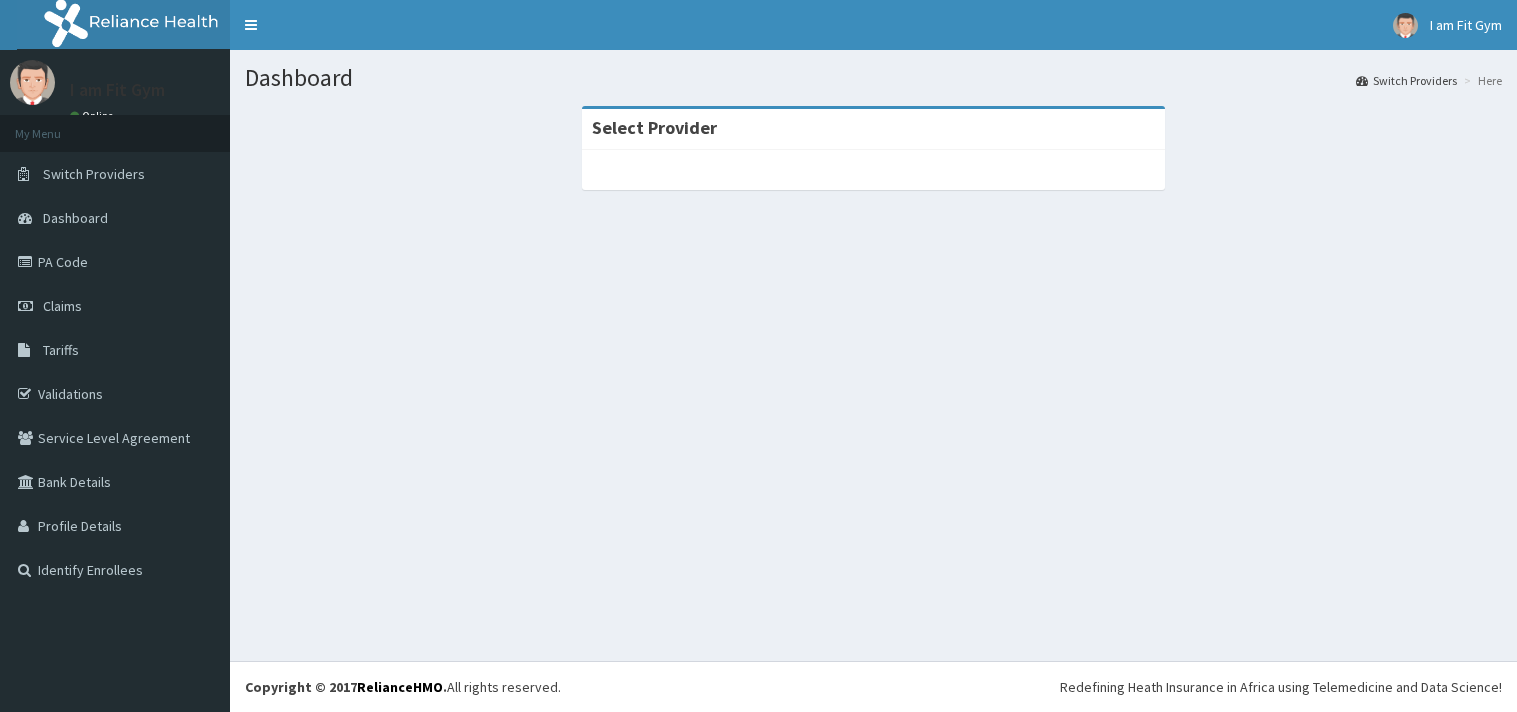 scroll, scrollTop: 0, scrollLeft: 0, axis: both 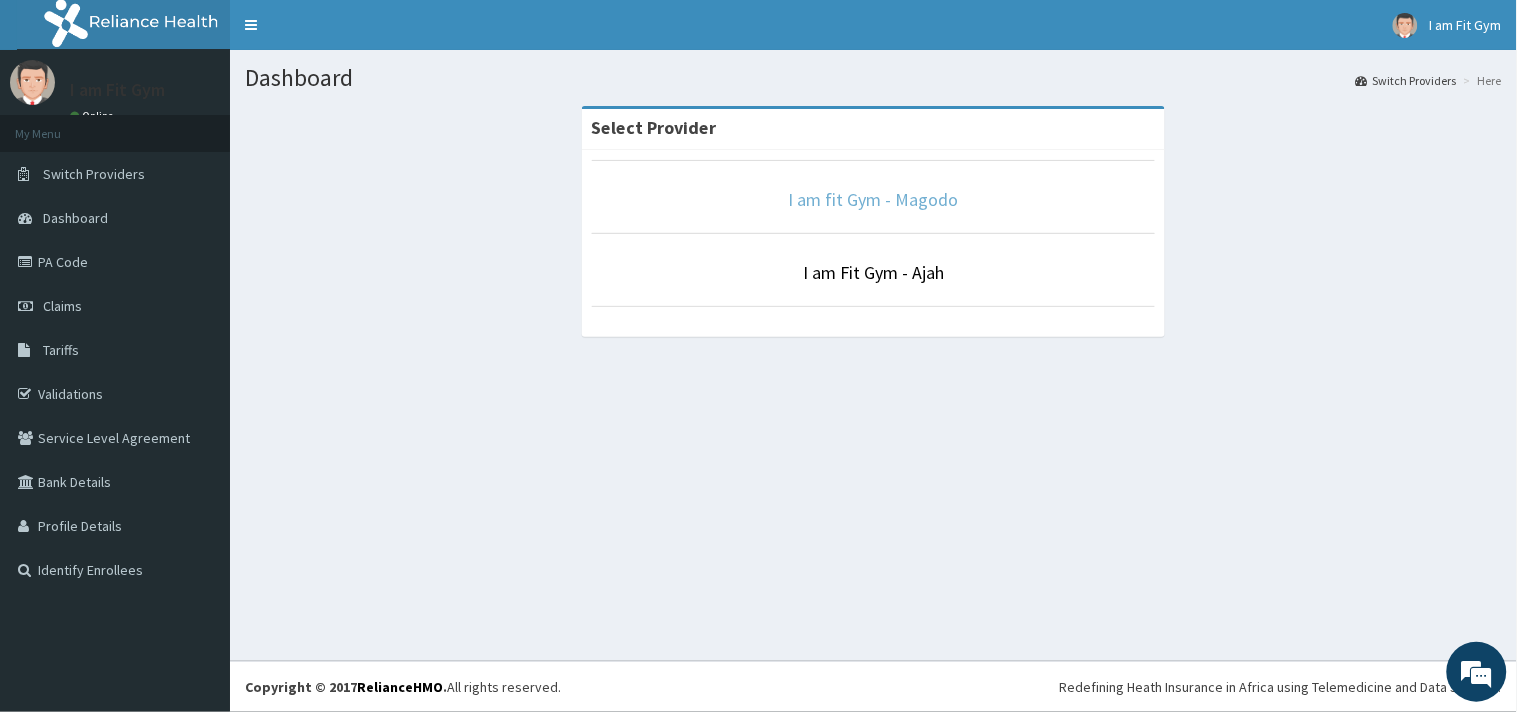 click on "I am fit Gym - Magodo" at bounding box center [874, 199] 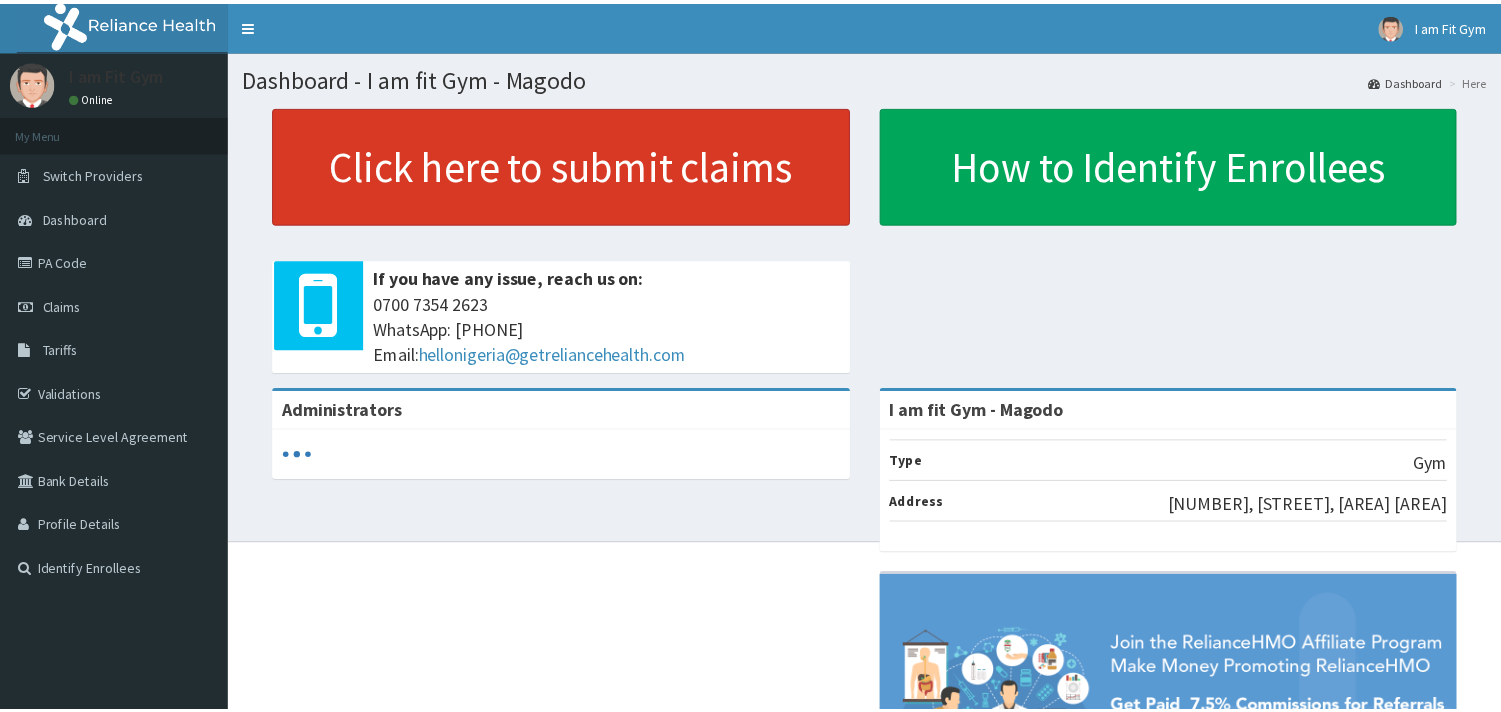 scroll, scrollTop: 0, scrollLeft: 0, axis: both 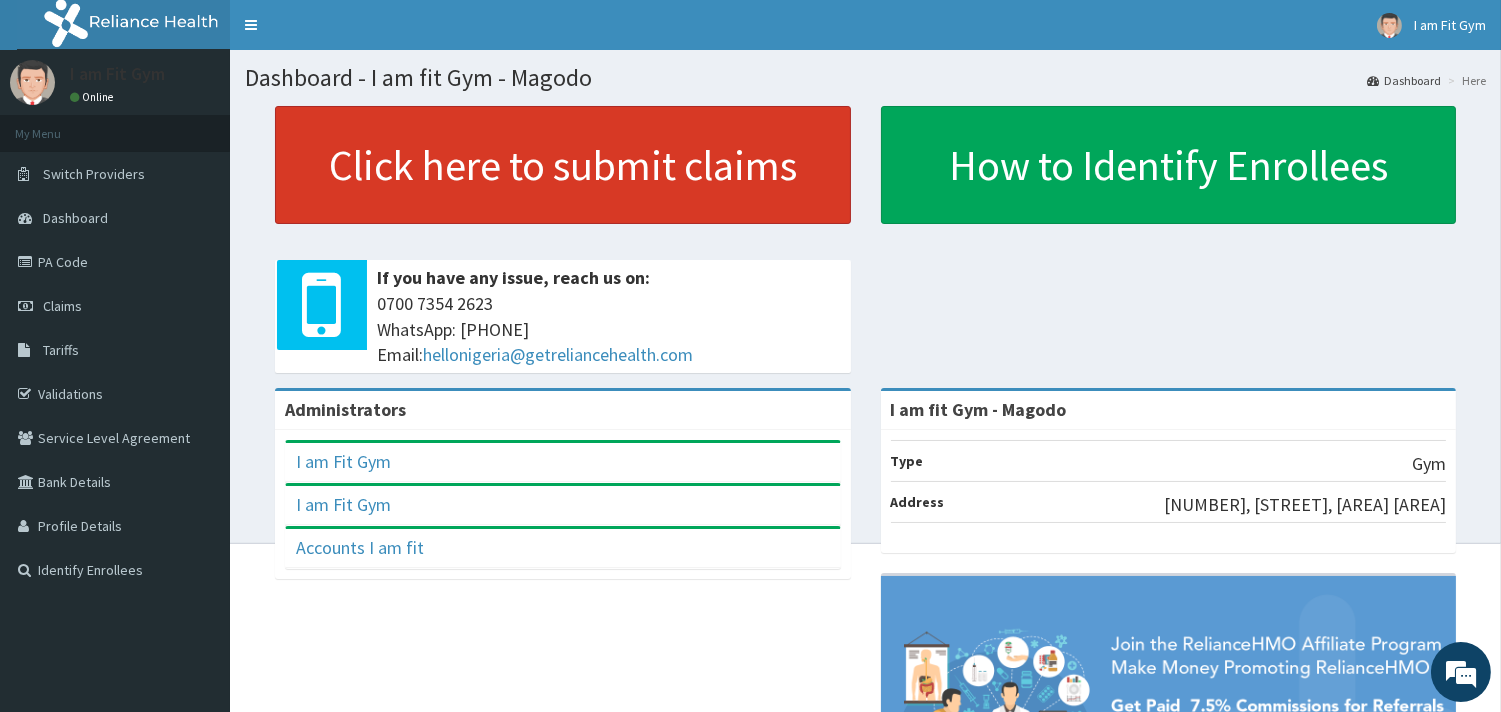 click on "Click here to submit claims" at bounding box center (563, 165) 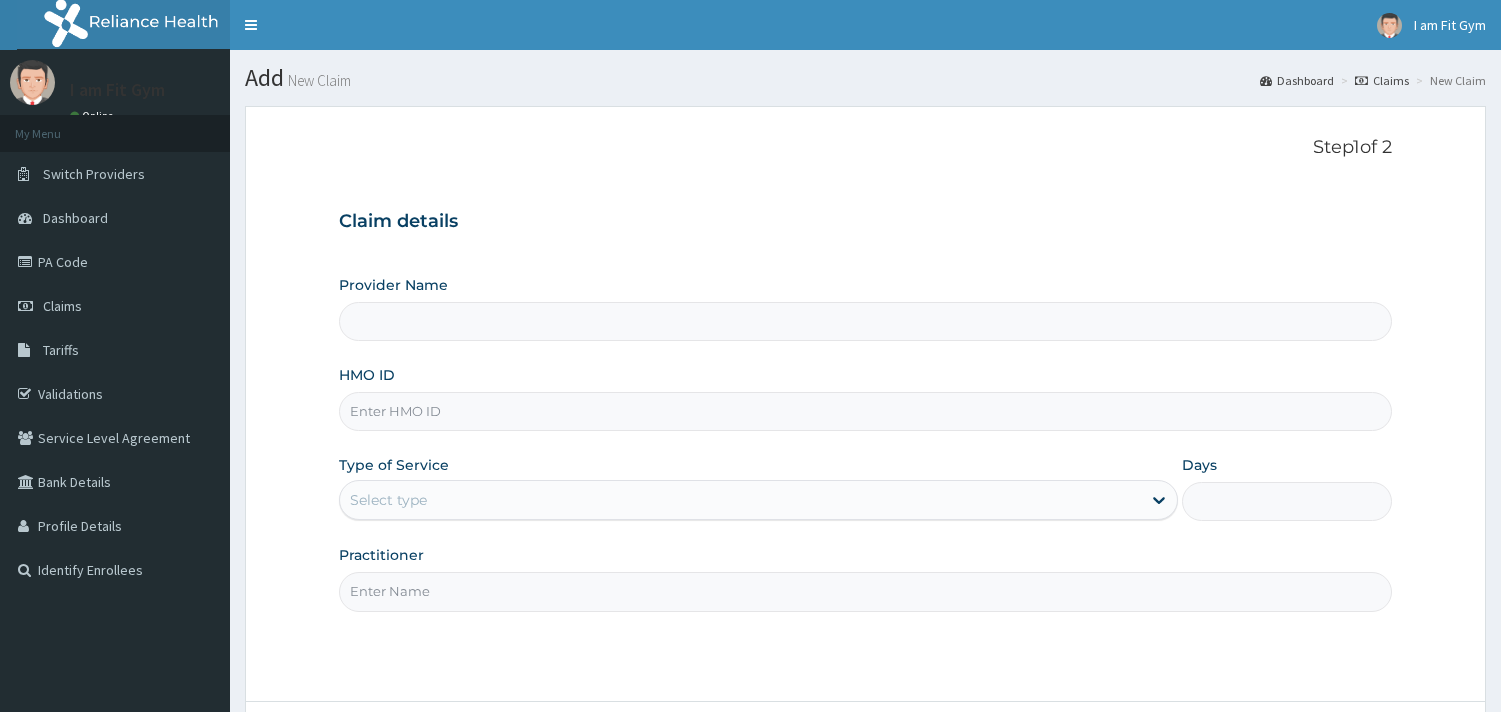 scroll, scrollTop: 0, scrollLeft: 0, axis: both 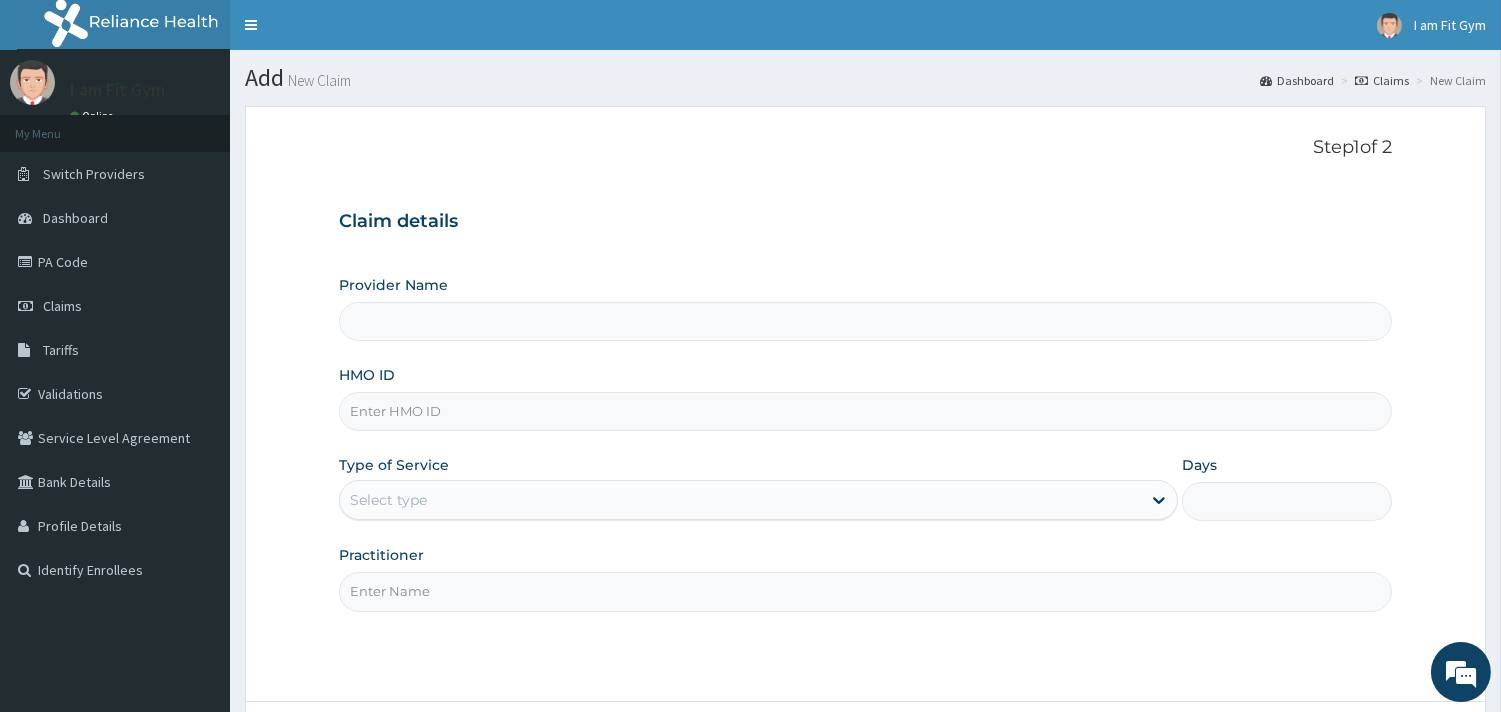 type on "I am fit Gym - Magodo" 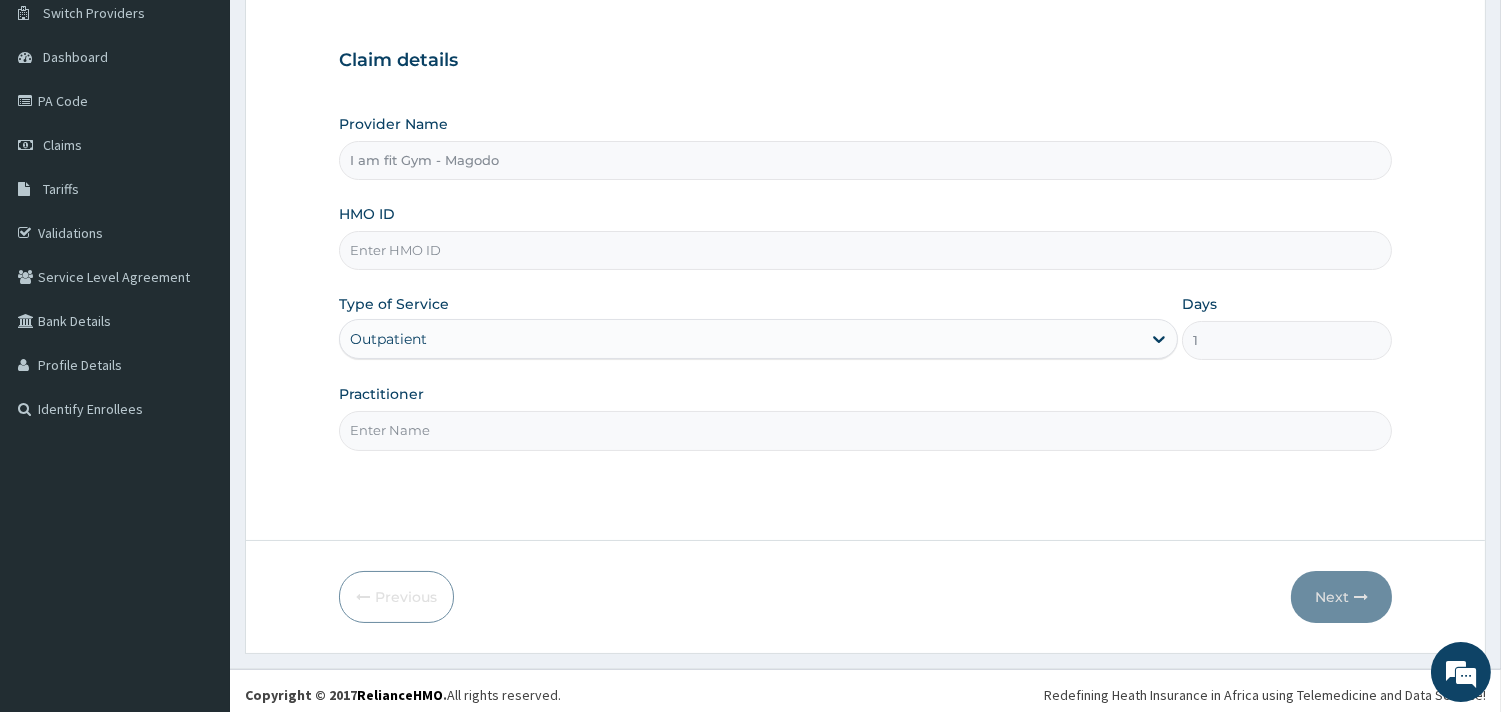 scroll, scrollTop: 170, scrollLeft: 0, axis: vertical 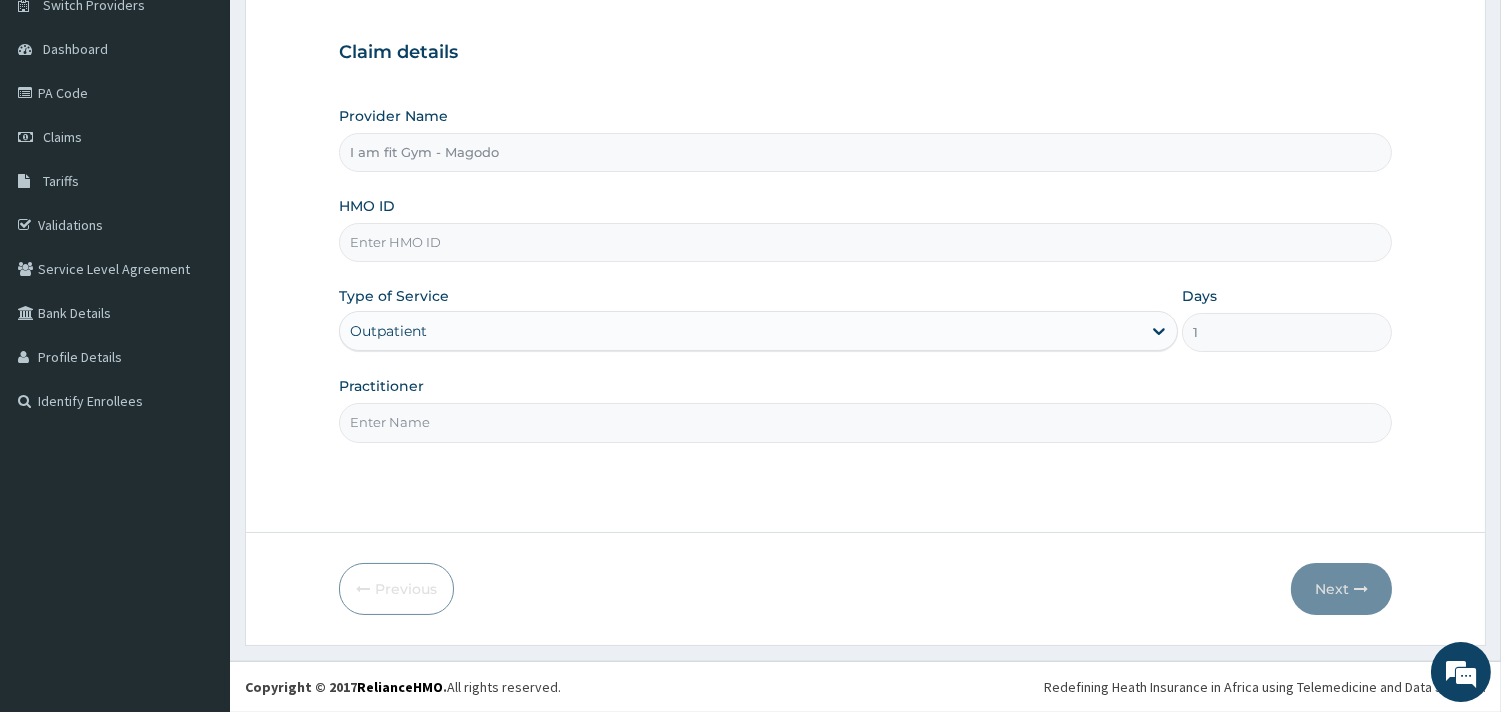 click on "HMO ID" at bounding box center [865, 242] 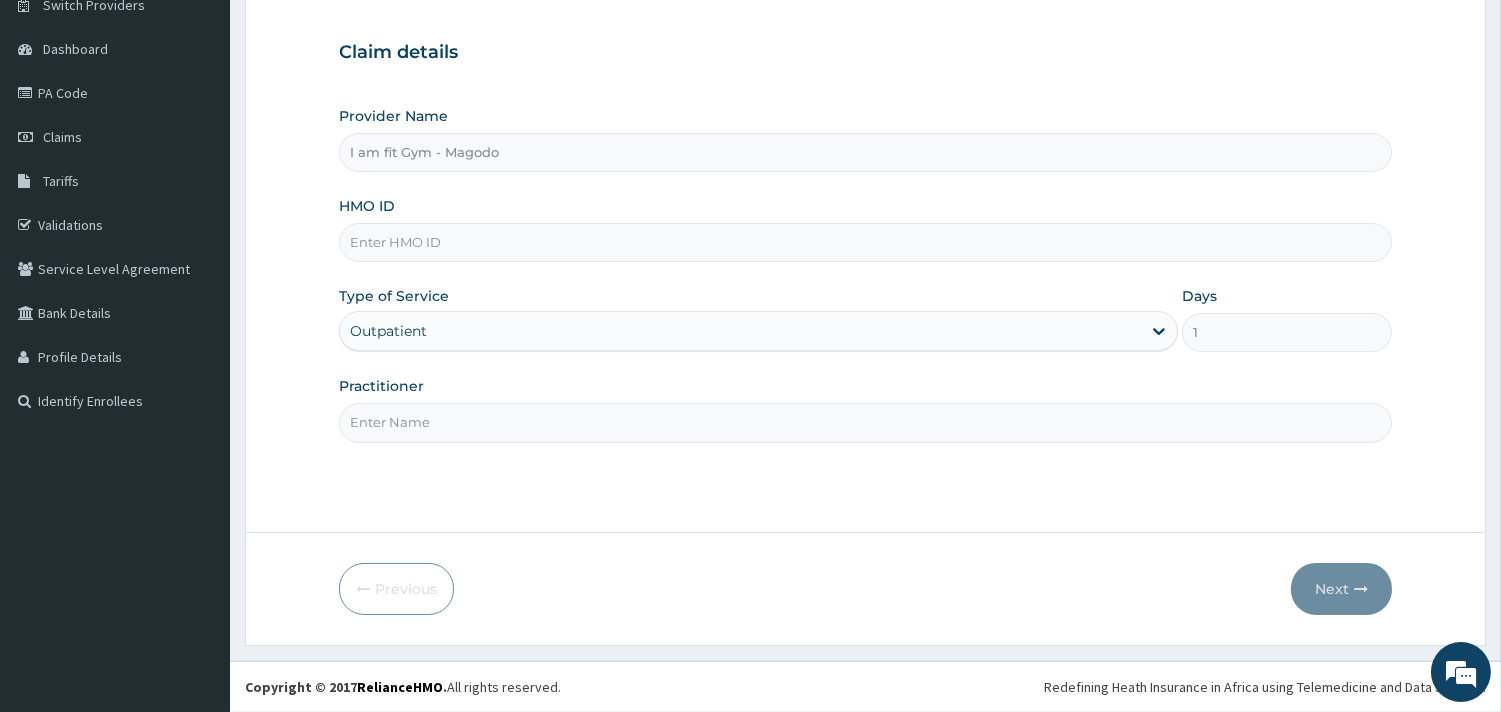 scroll, scrollTop: 0, scrollLeft: 0, axis: both 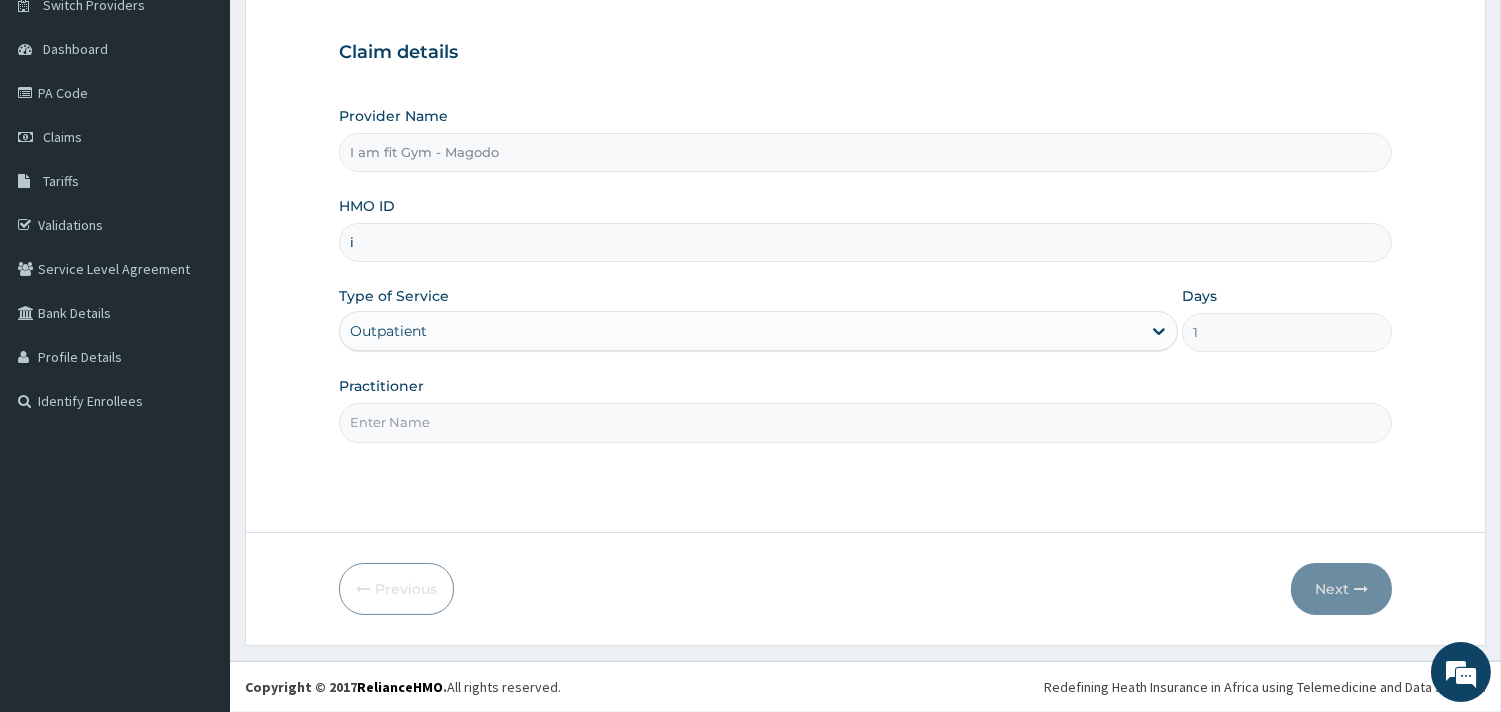 type on "i" 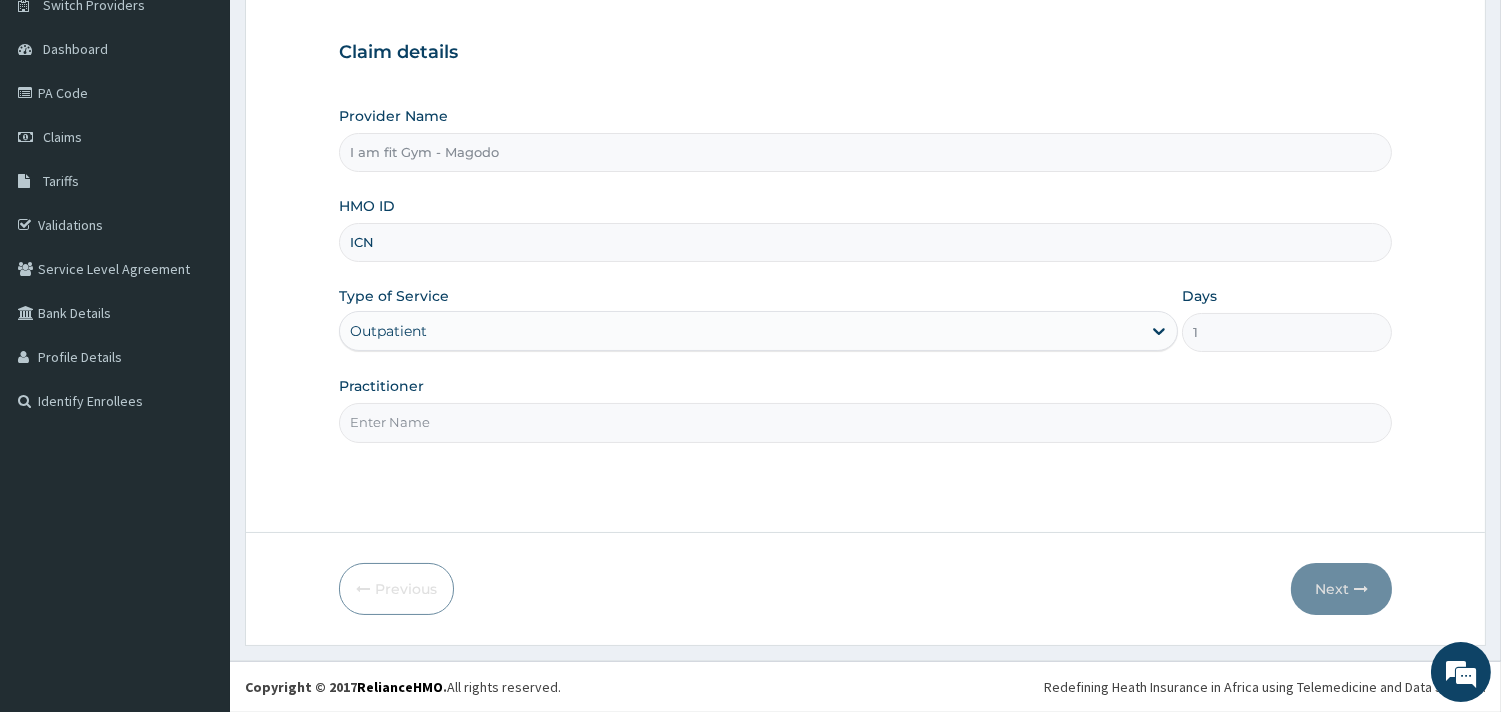 type on "ICN/10130/A" 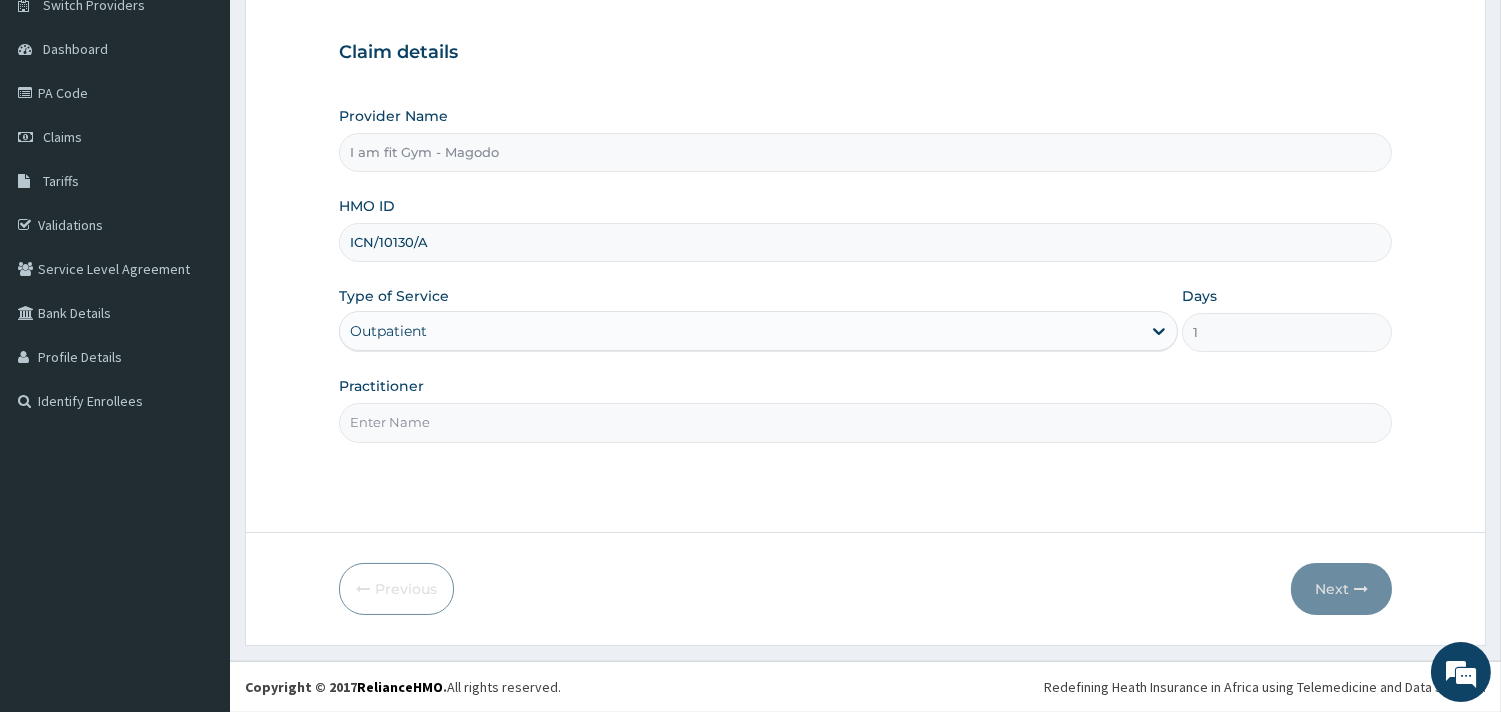 click on "Practitioner" at bounding box center [865, 422] 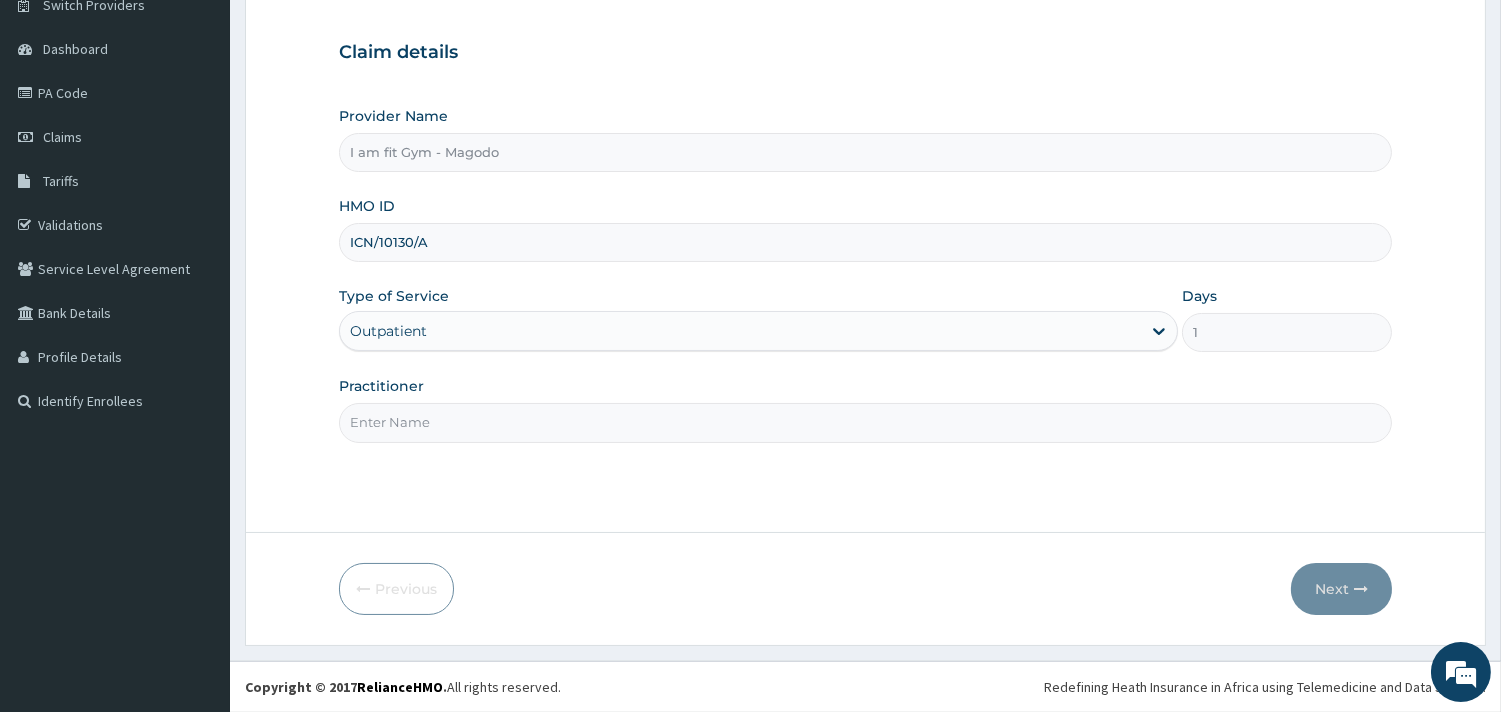 type on "RAZZIE" 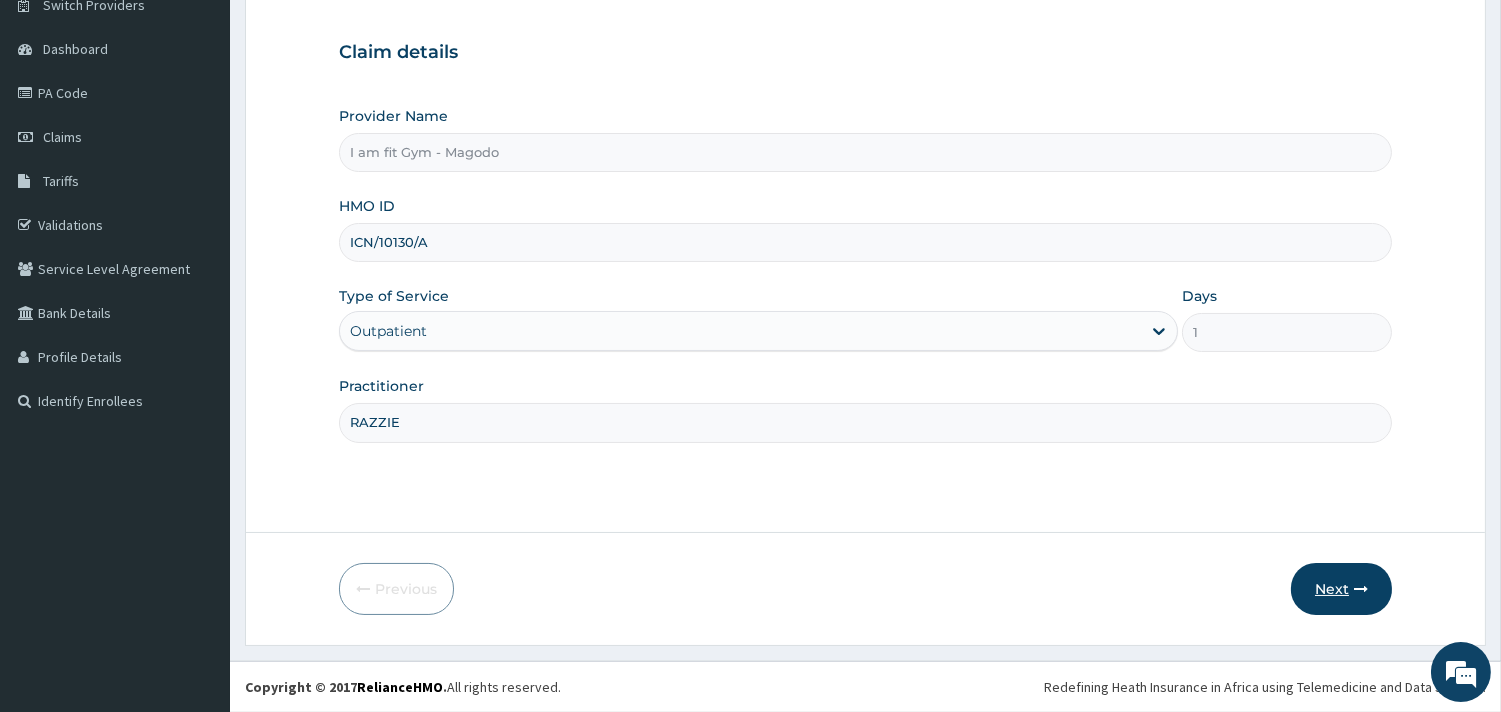 click on "Next" at bounding box center (1341, 589) 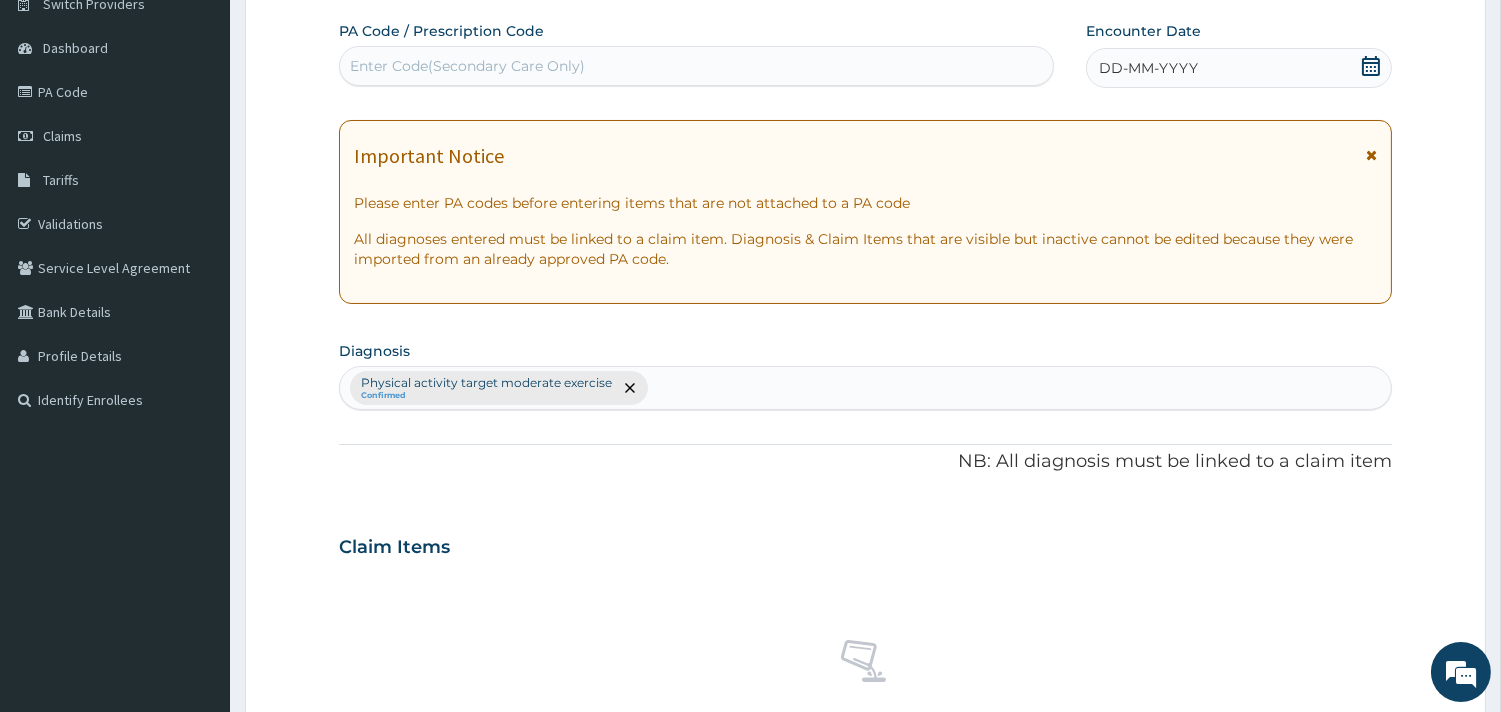 click on "Enter Code(Secondary Care Only)" at bounding box center (696, 66) 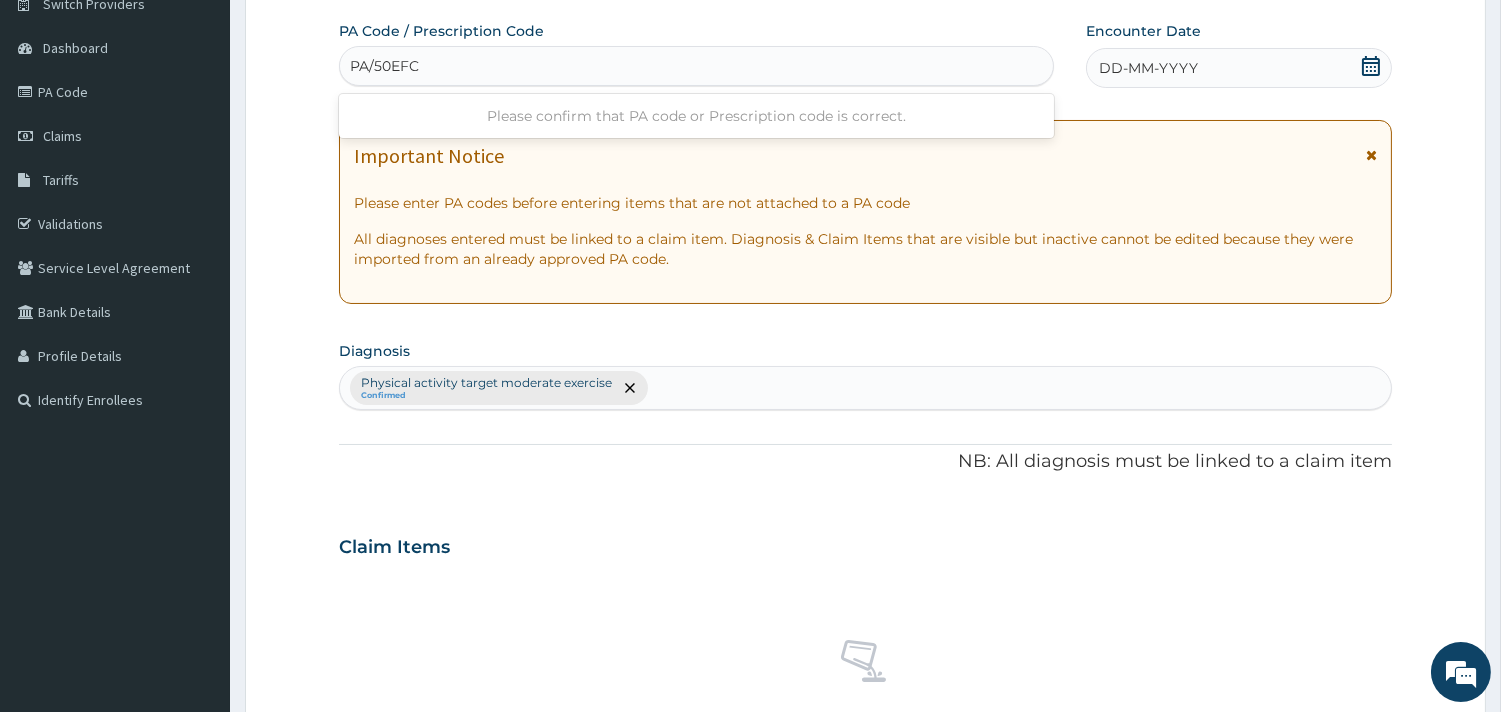 type on "PA/50EFCB" 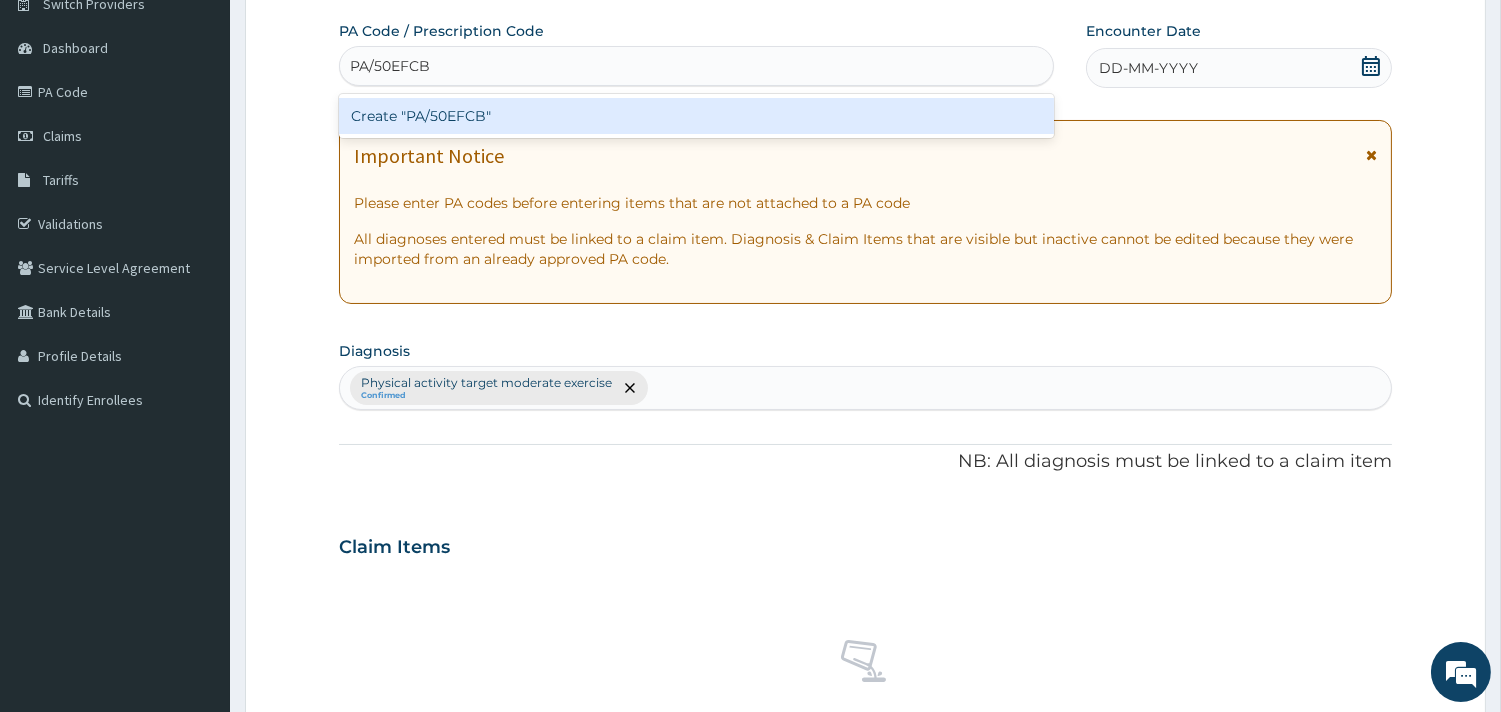 click on "Create "PA/50EFCB"" at bounding box center (696, 116) 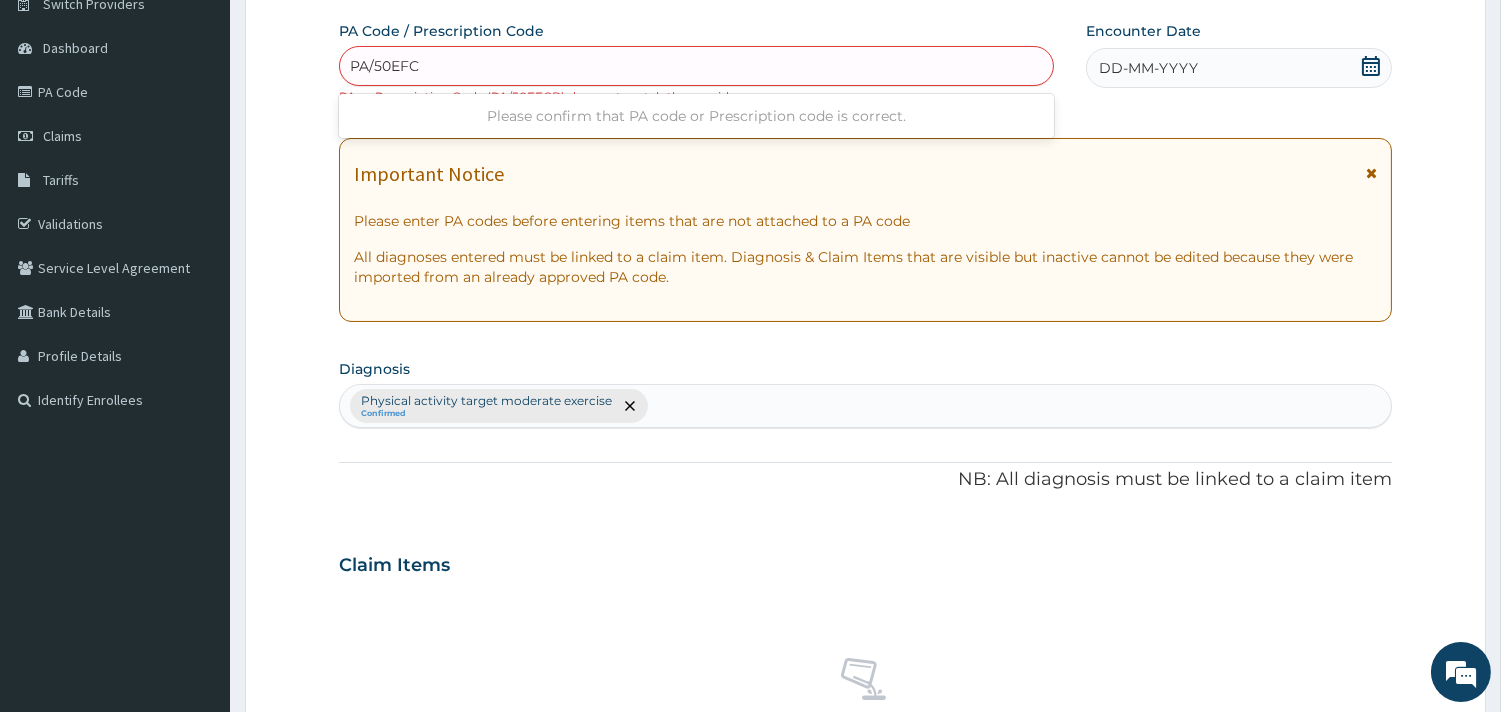 type on "PA/50EFCB" 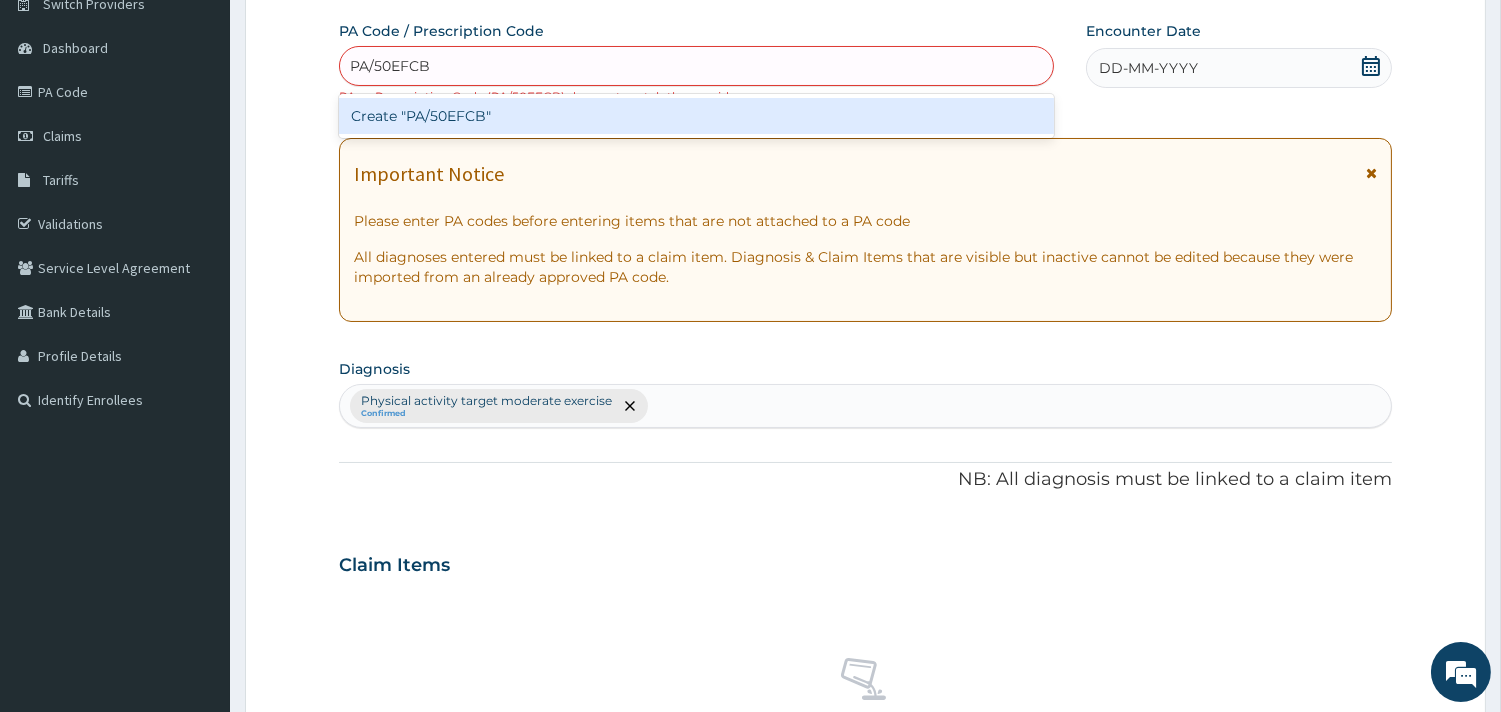 click on "Create "PA/50EFCB"" at bounding box center [696, 116] 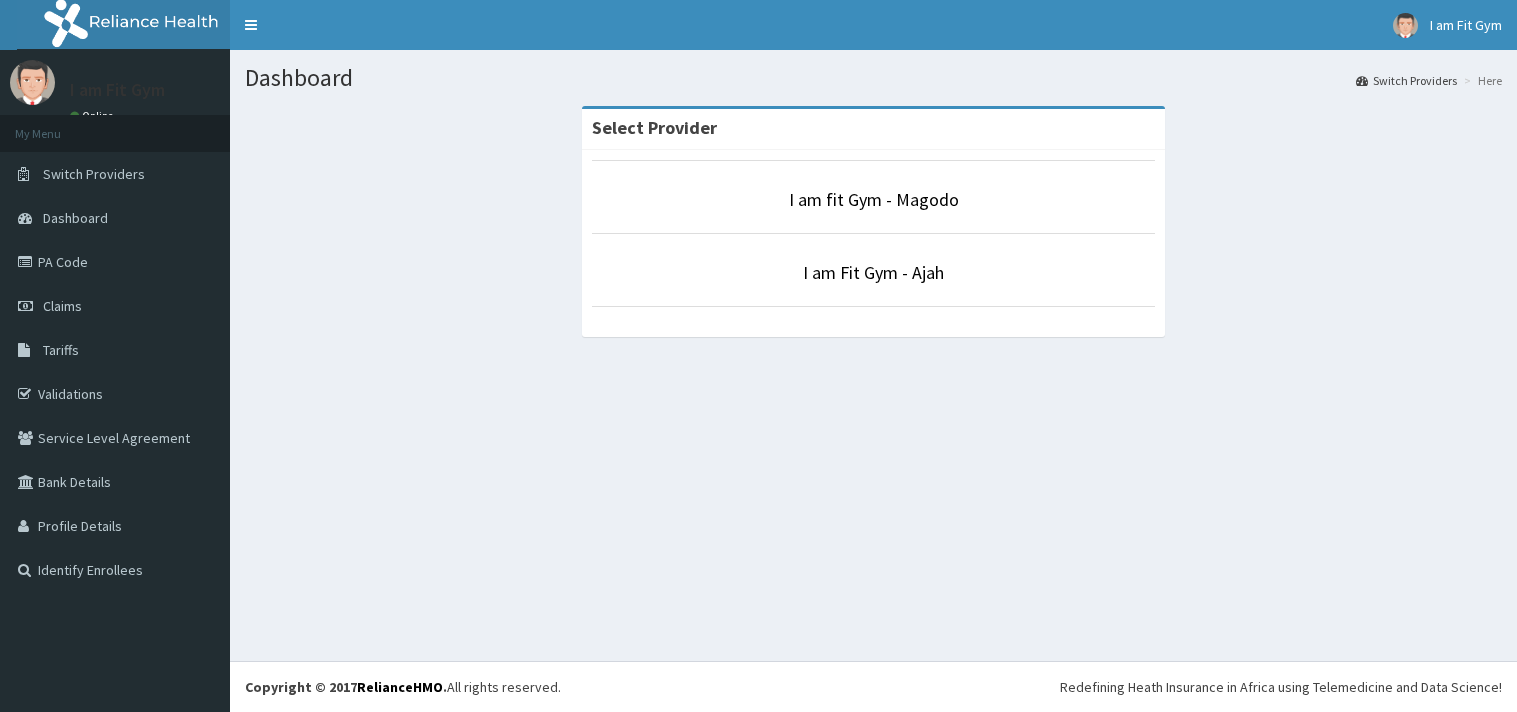 scroll, scrollTop: 0, scrollLeft: 0, axis: both 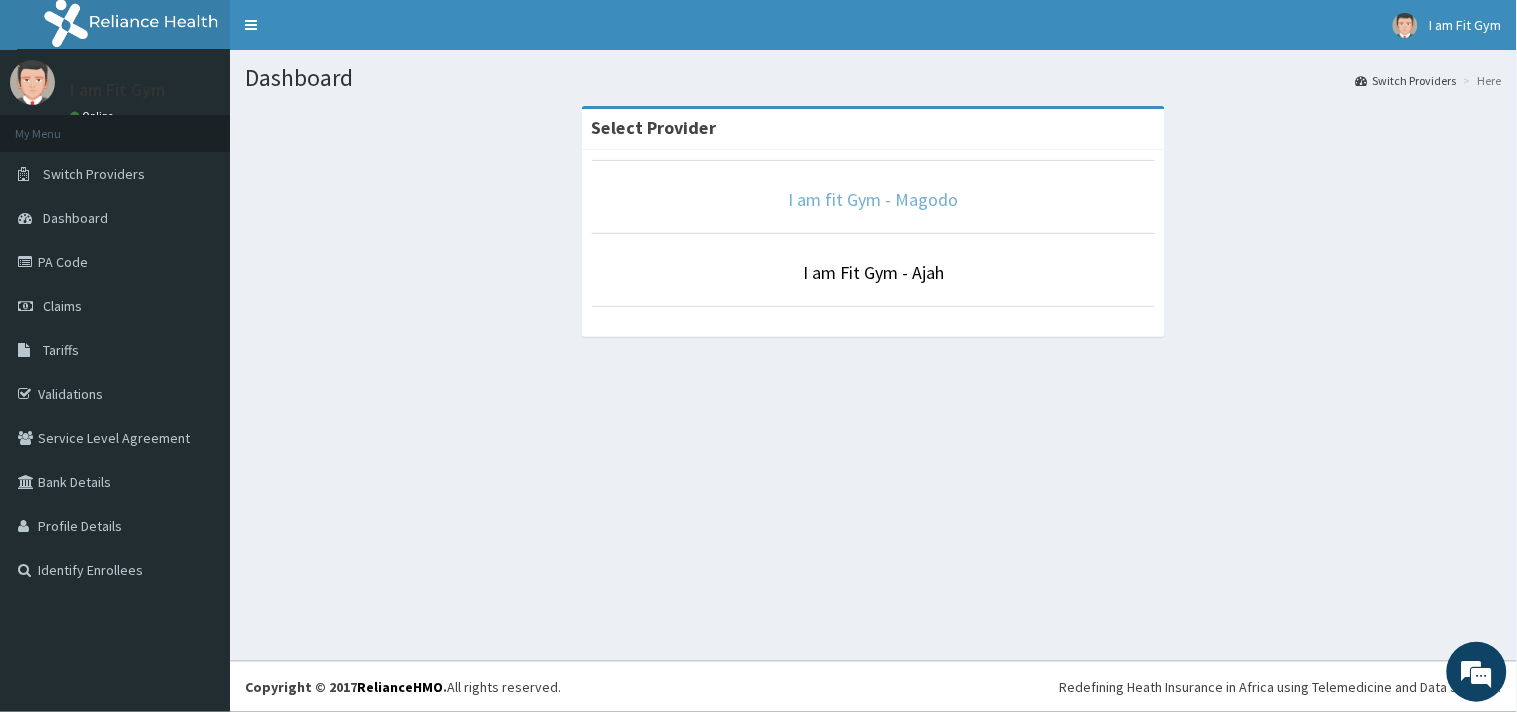 click on "I am fit Gym - Magodo" at bounding box center [874, 199] 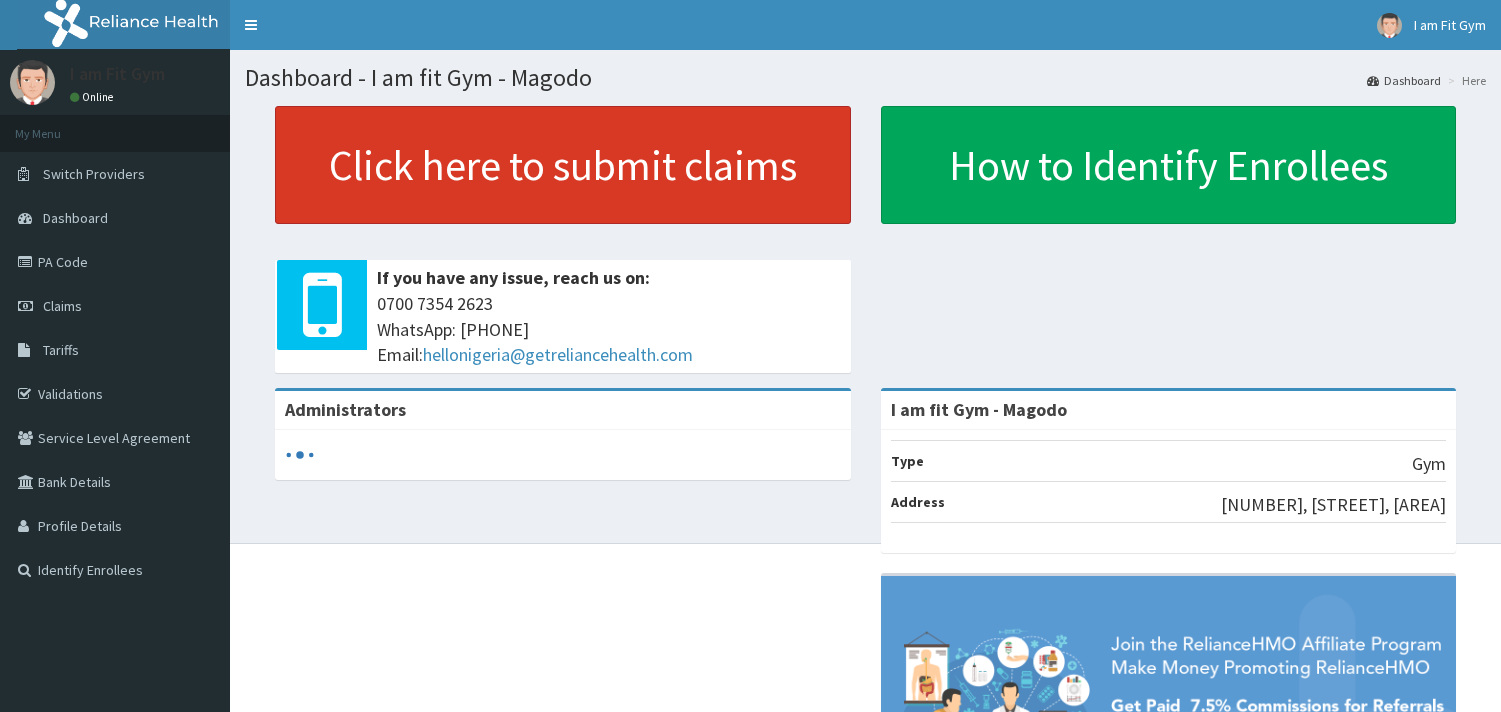 scroll, scrollTop: 0, scrollLeft: 0, axis: both 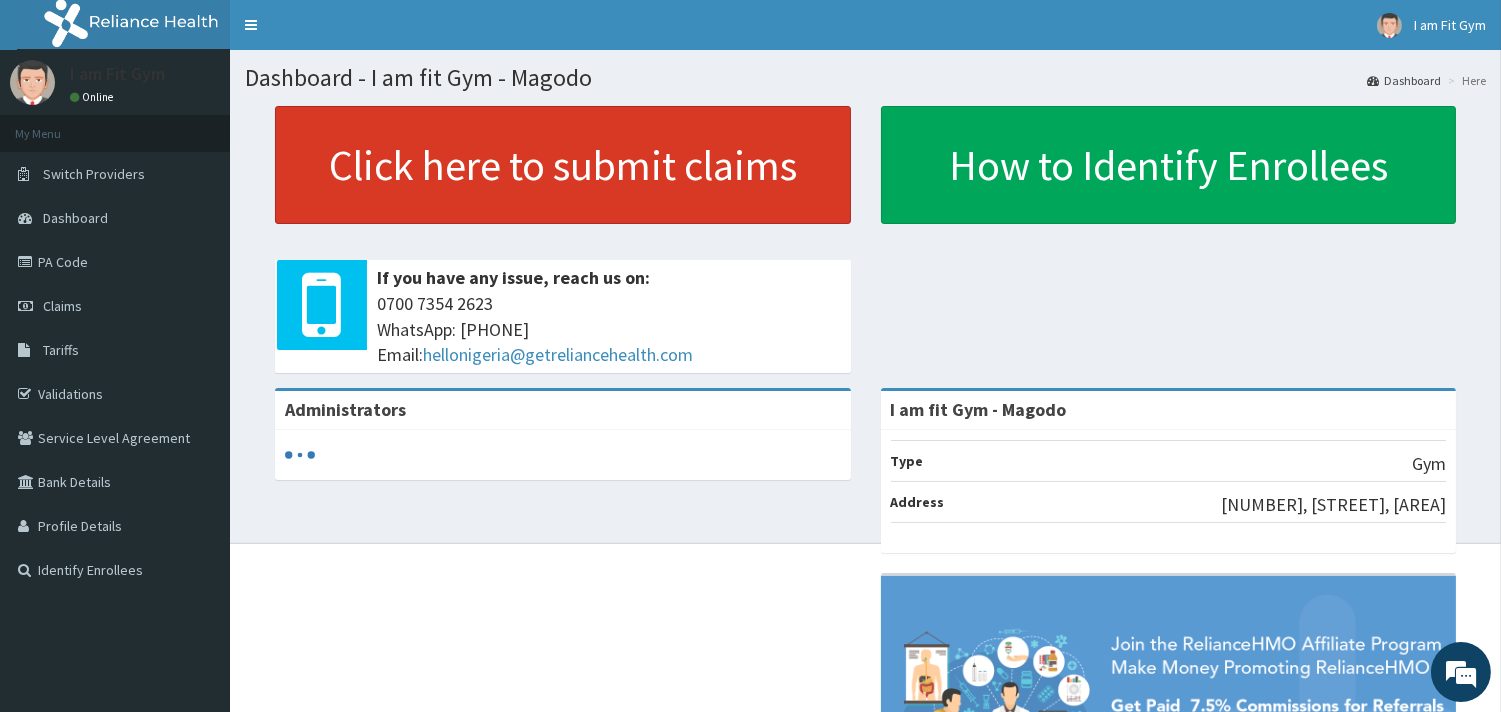 click on "Click here to submit claims" at bounding box center (563, 165) 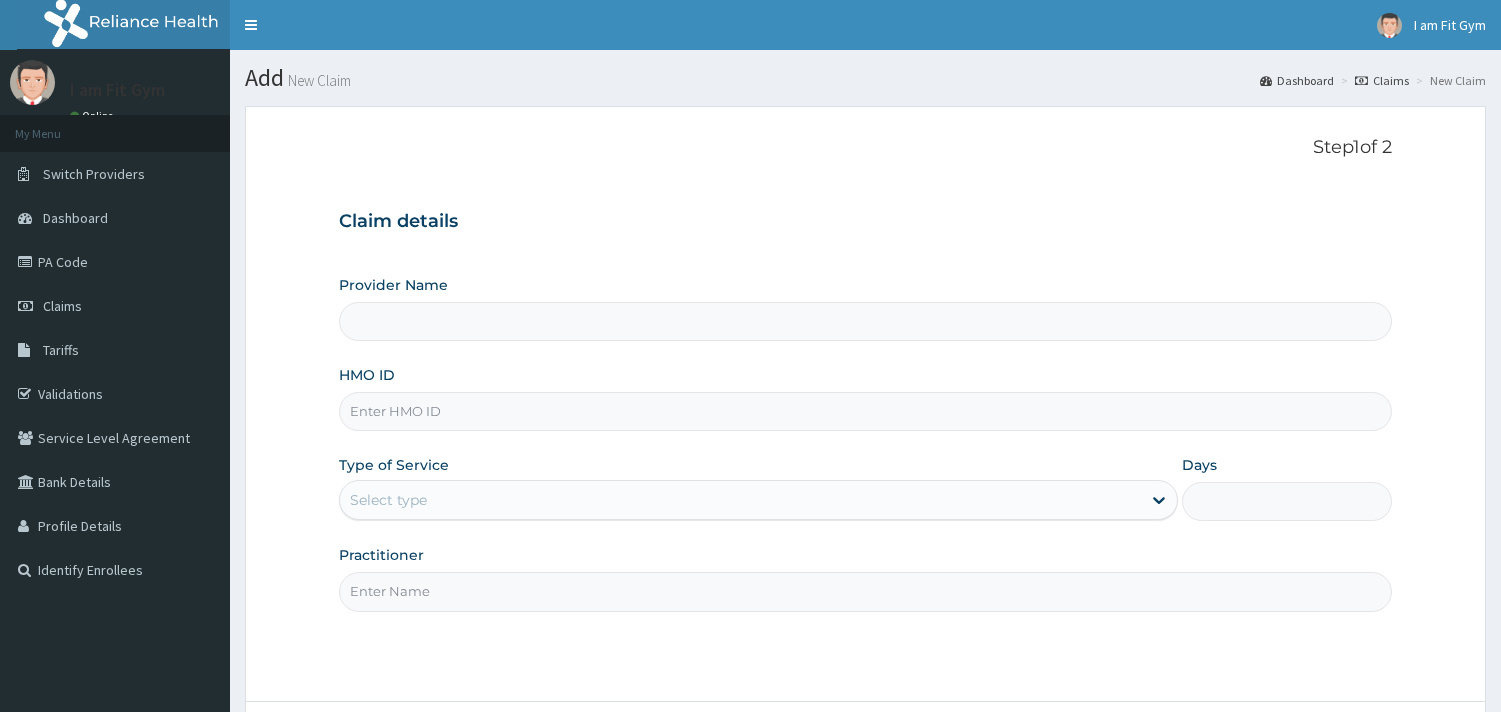 scroll, scrollTop: 0, scrollLeft: 0, axis: both 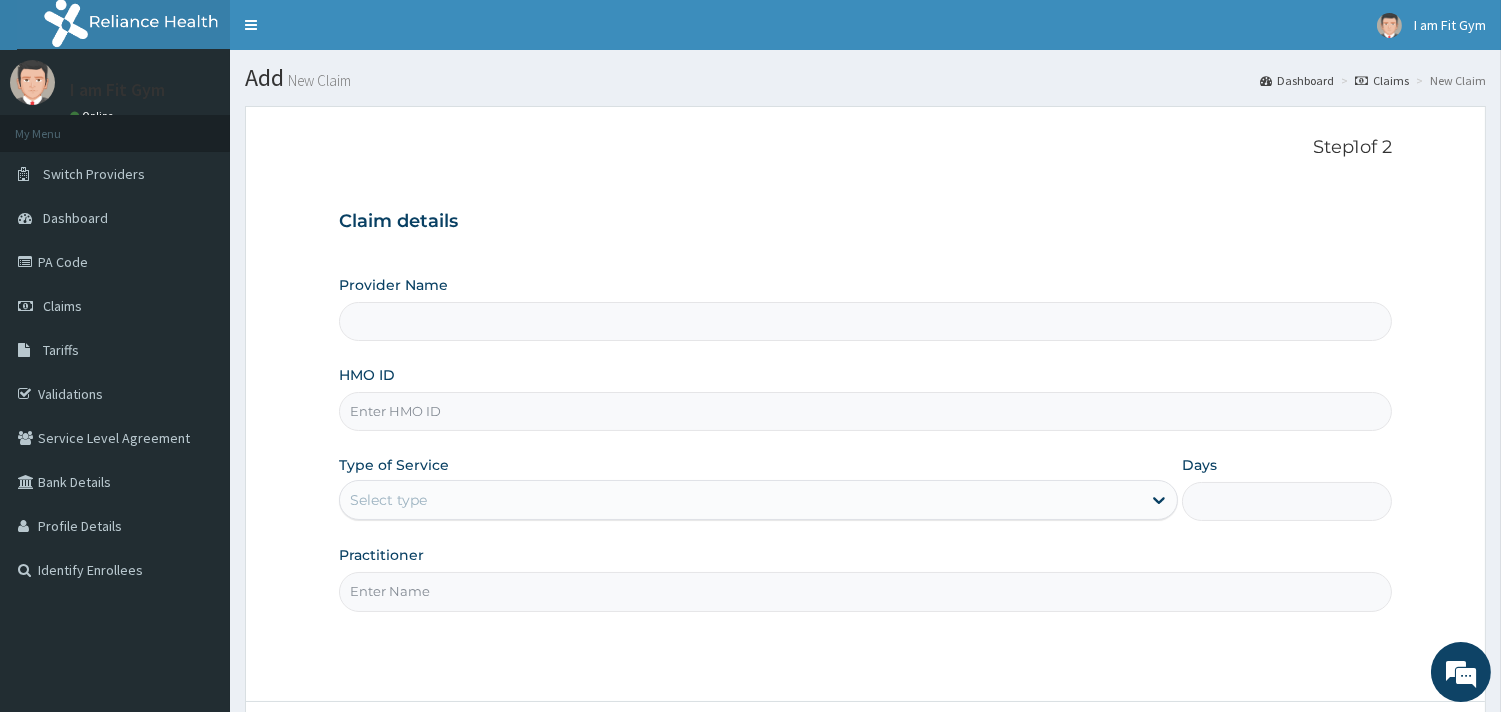 type on "I am fit Gym - Magodo" 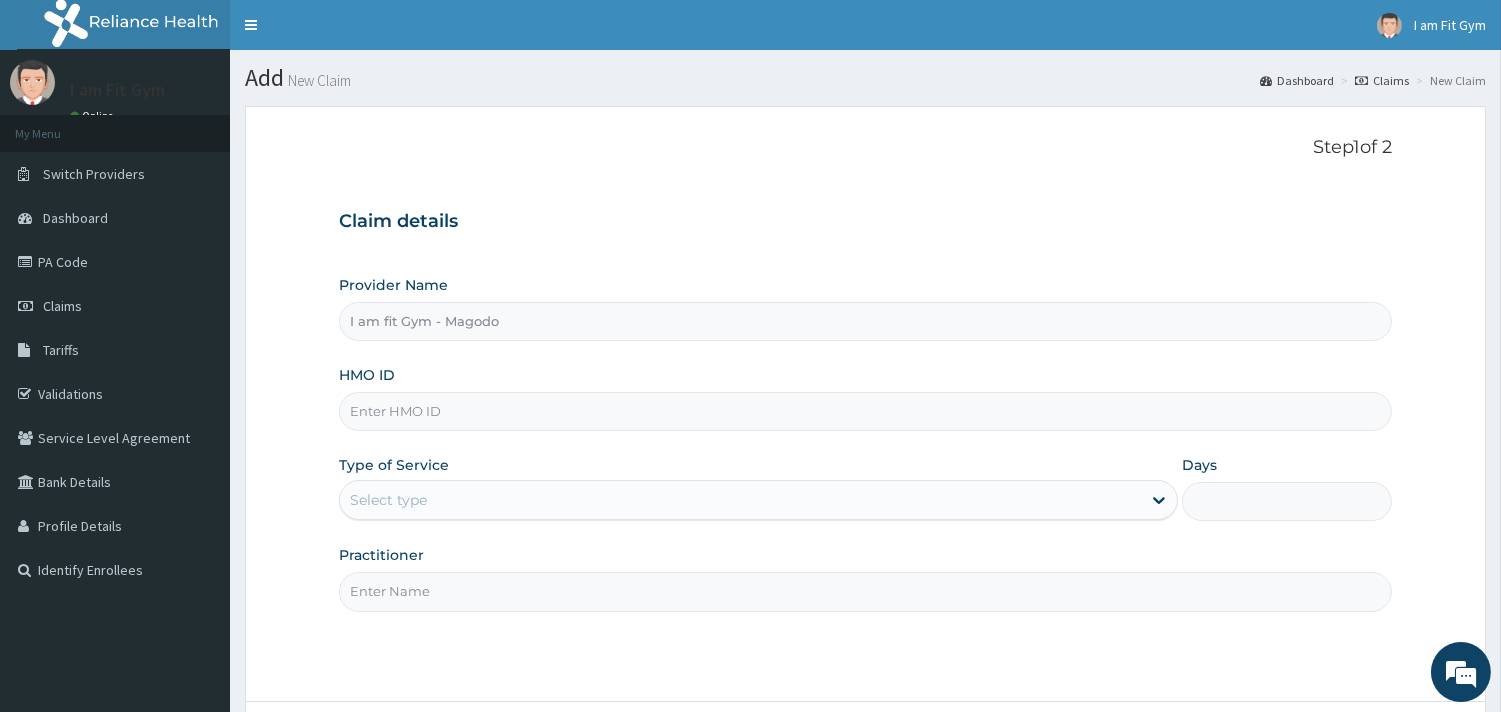 type on "1" 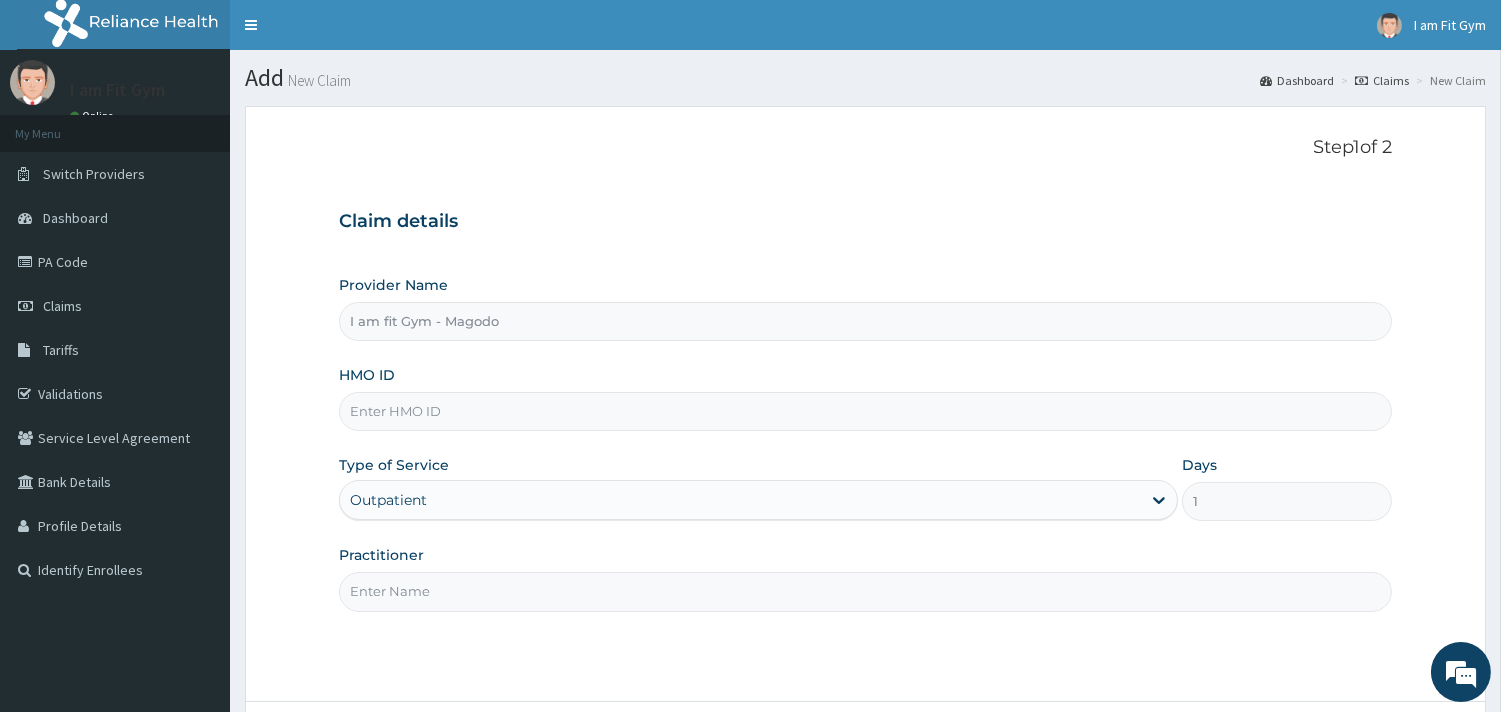 scroll, scrollTop: 0, scrollLeft: 0, axis: both 